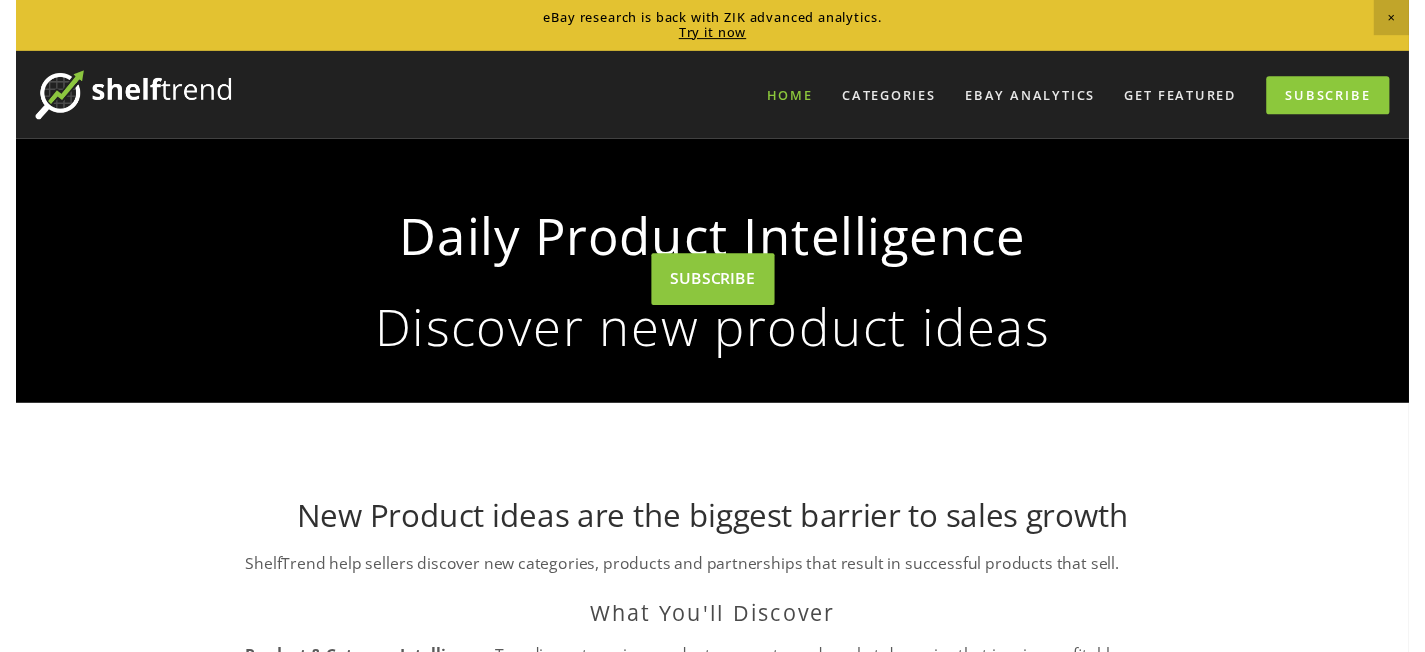 scroll, scrollTop: 0, scrollLeft: 0, axis: both 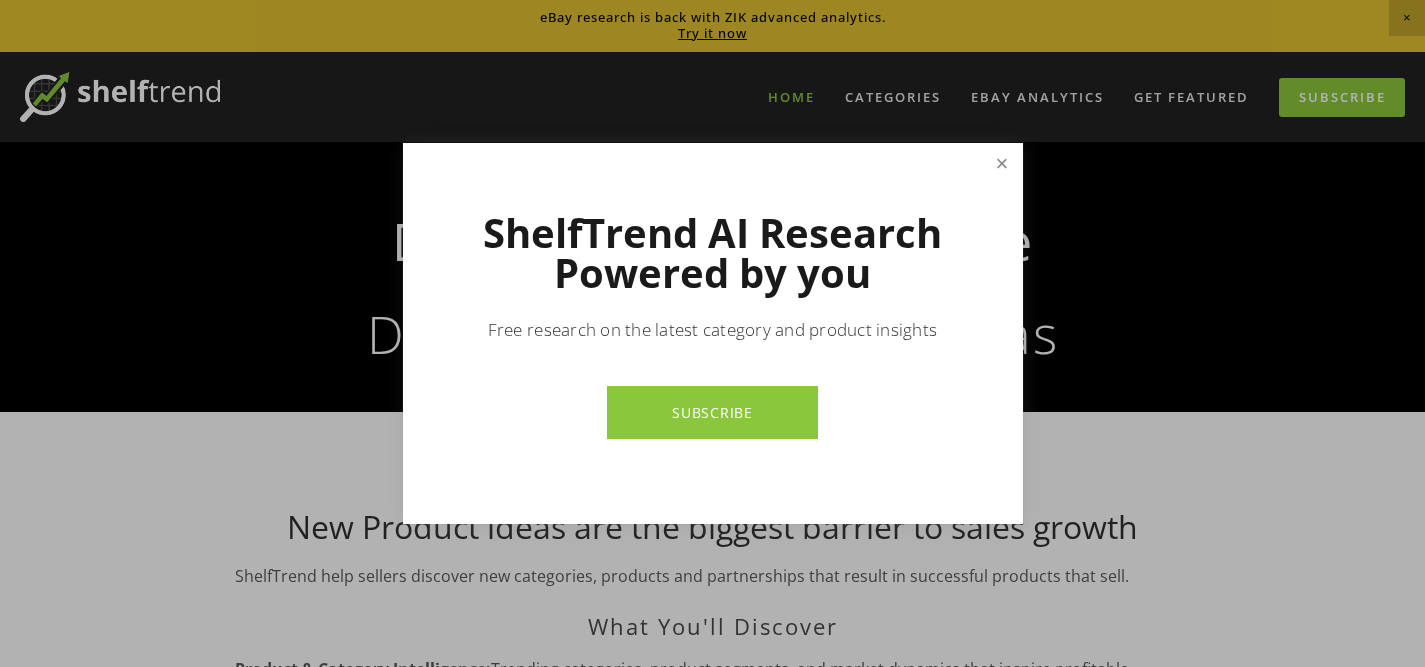 click at bounding box center (1001, 163) 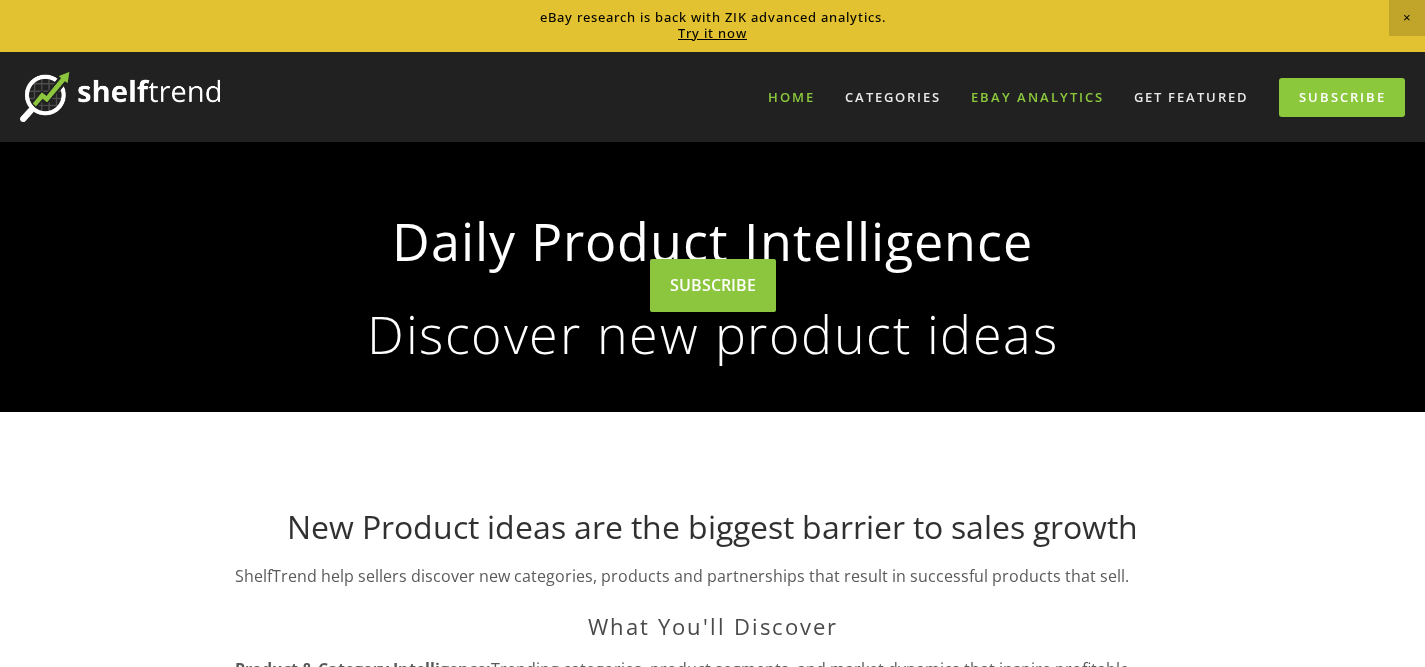 click on "eBay Analytics" at bounding box center [1037, 97] 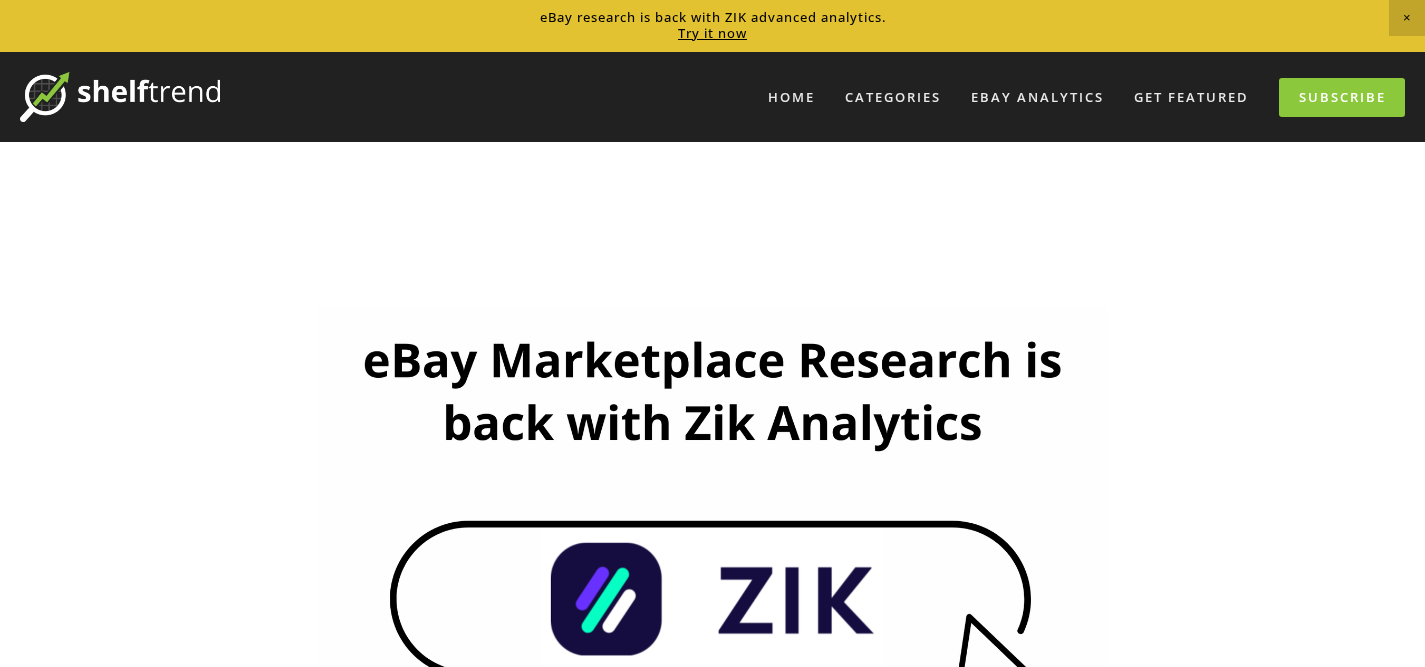 scroll, scrollTop: 0, scrollLeft: 0, axis: both 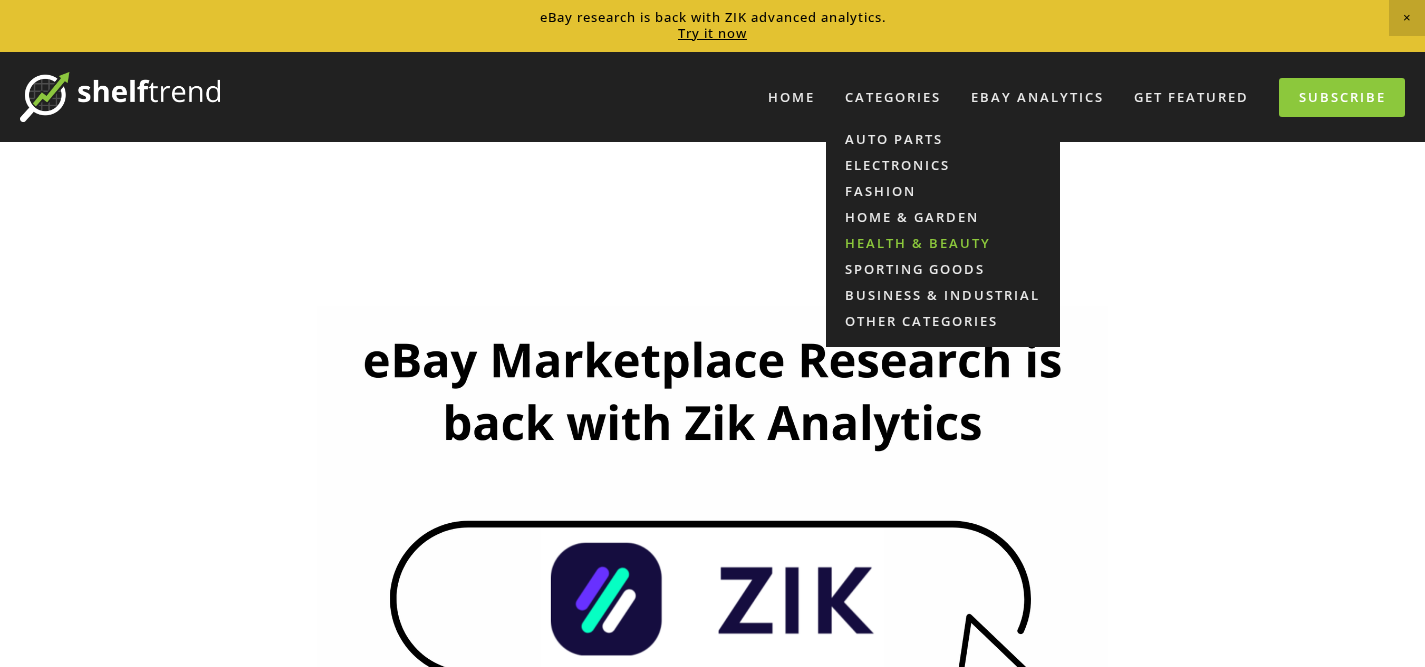 click on "Health & Beauty" at bounding box center [943, 243] 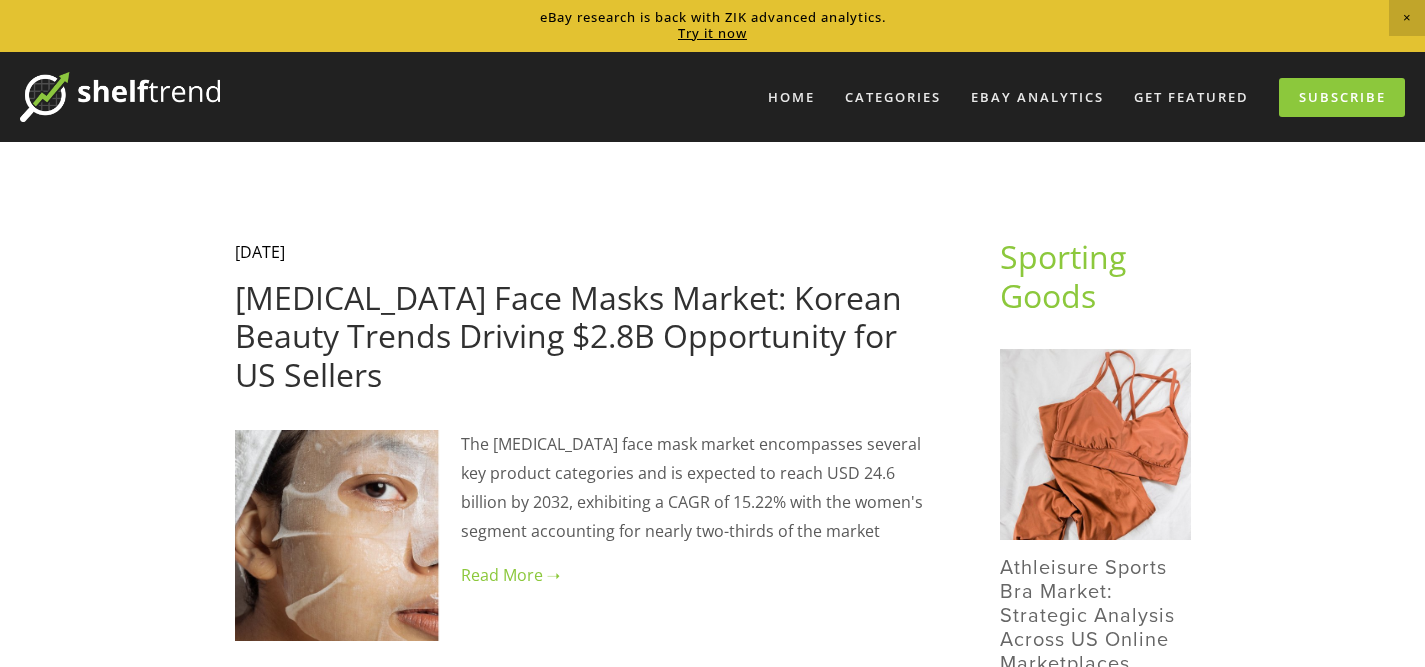 scroll, scrollTop: 0, scrollLeft: 0, axis: both 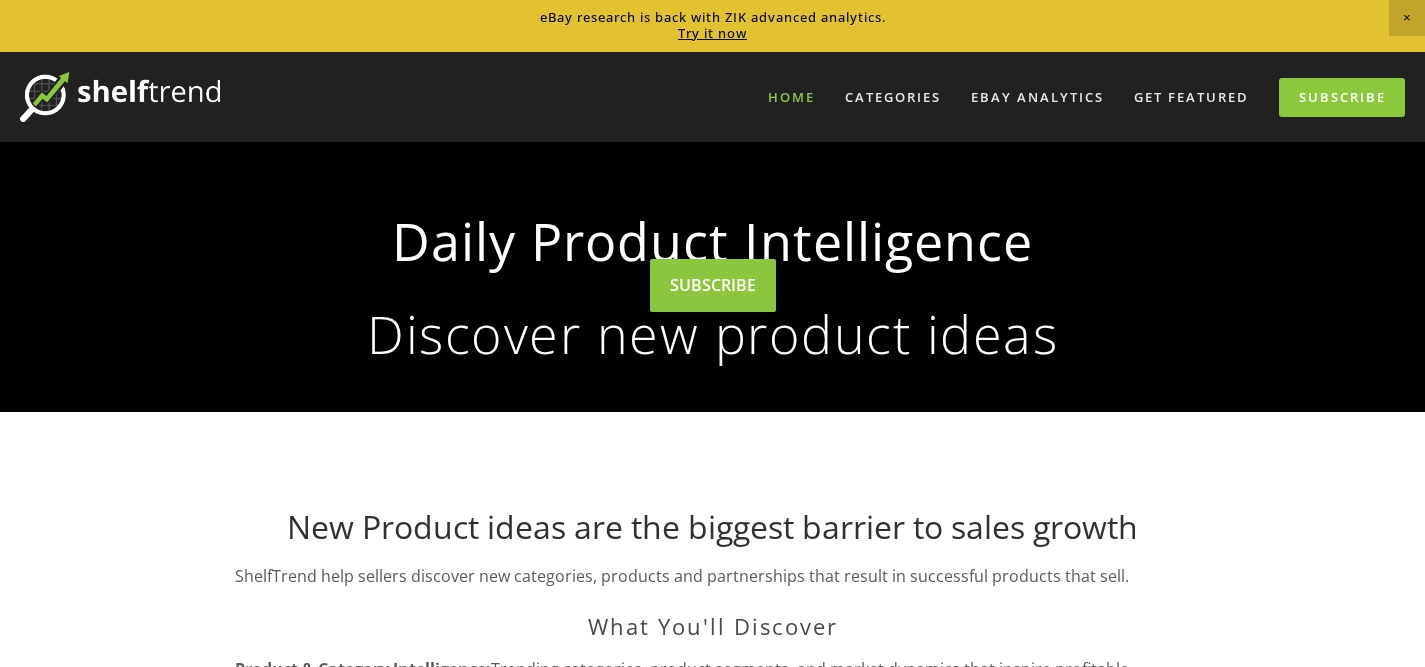 click on "Try it now" at bounding box center [712, 33] 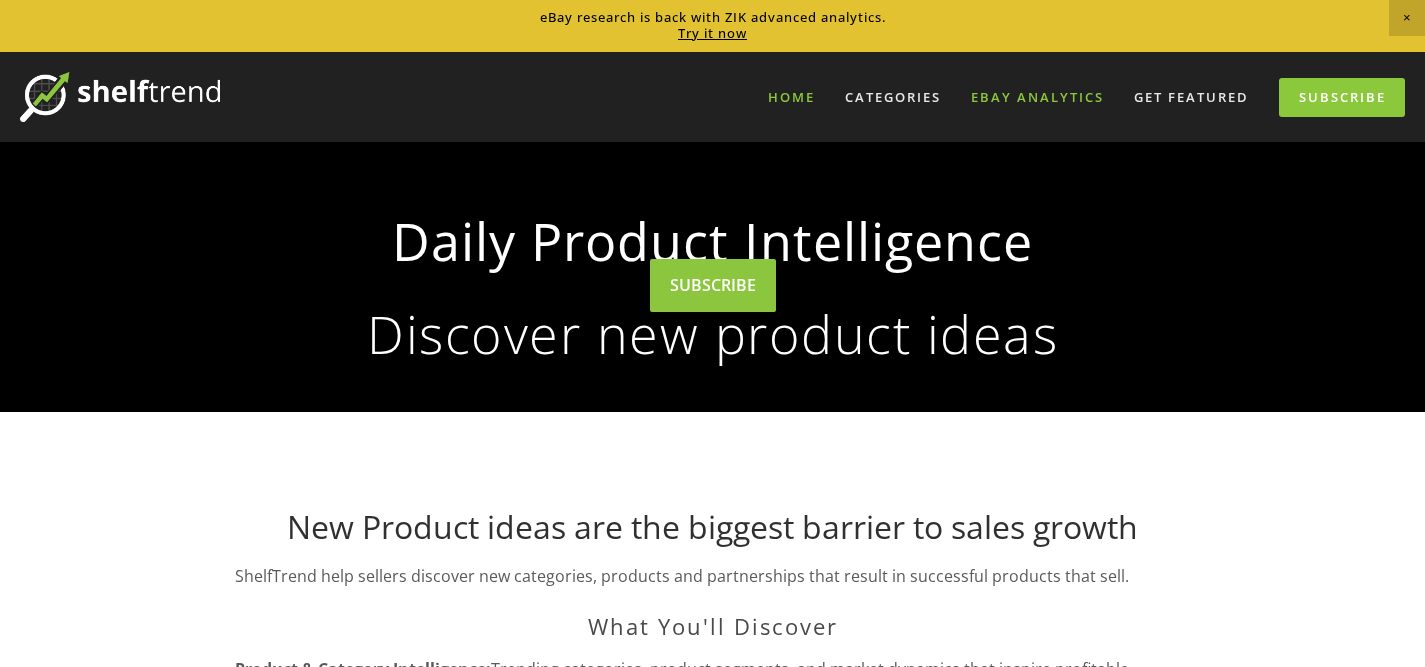 click on "eBay Analytics" at bounding box center (1037, 97) 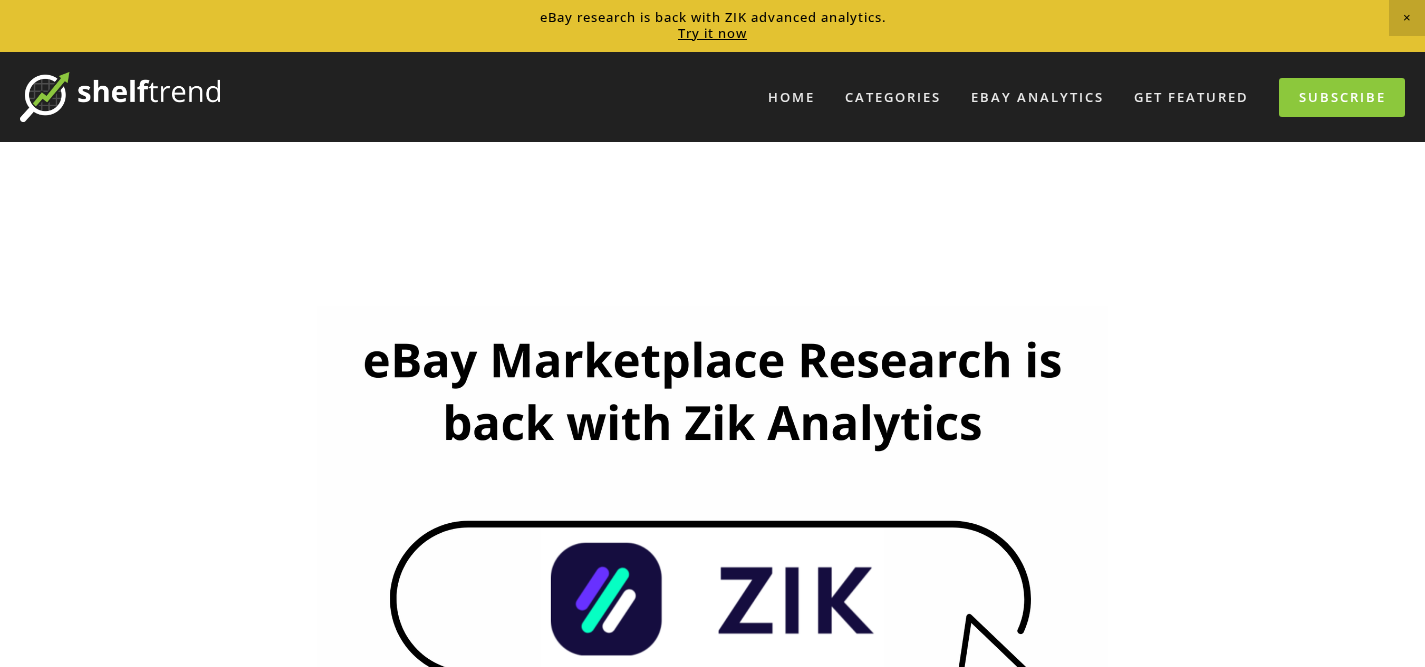 scroll, scrollTop: 0, scrollLeft: 0, axis: both 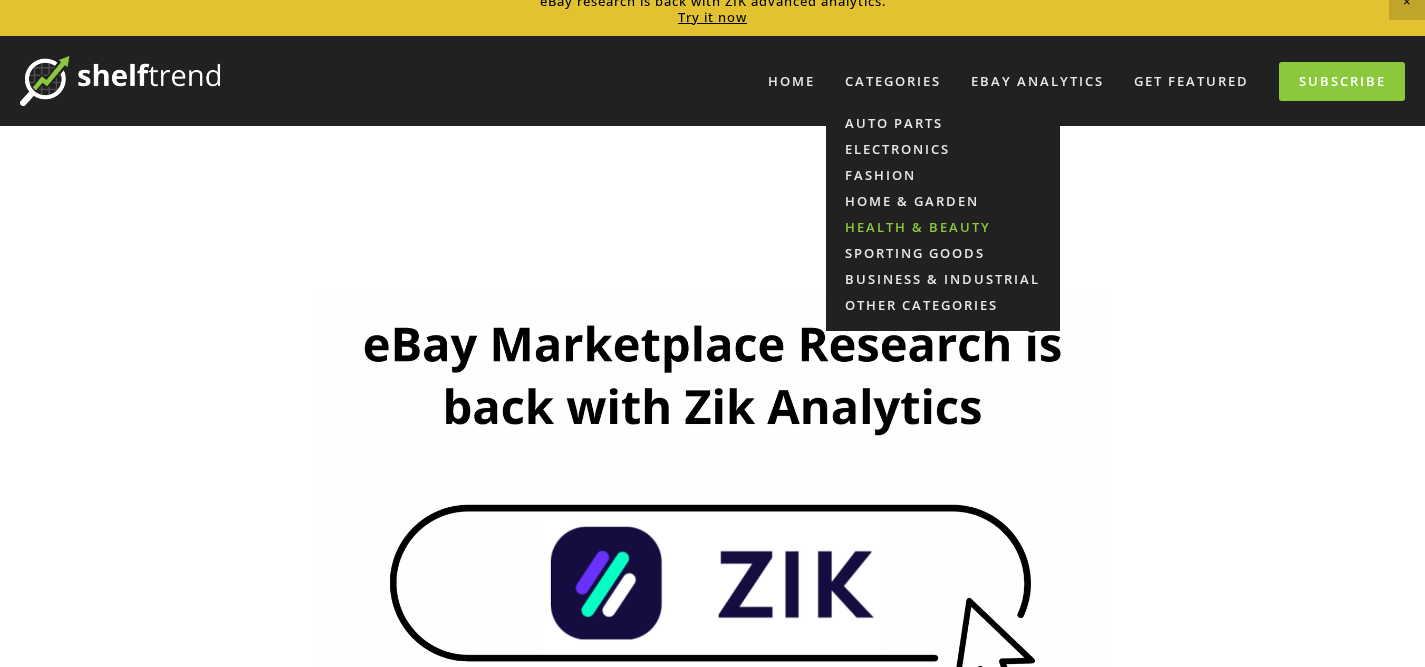 click on "Health & Beauty" at bounding box center [943, 227] 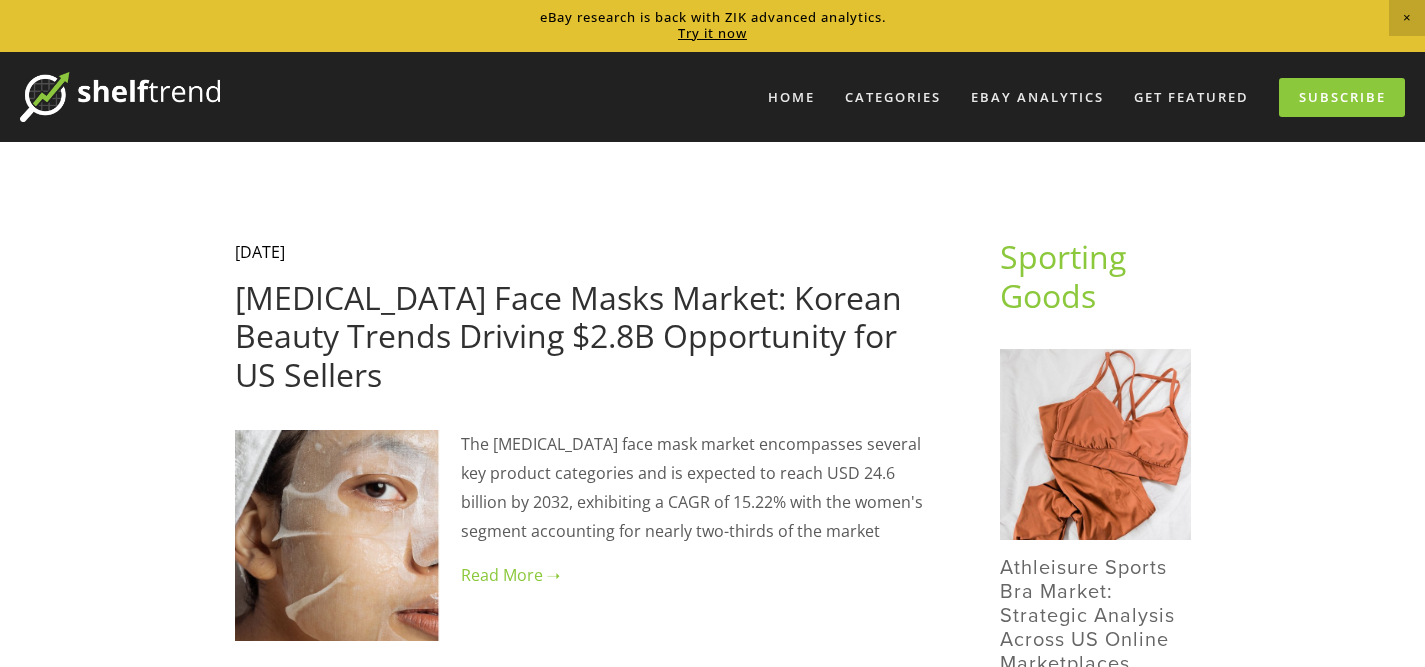 scroll, scrollTop: 0, scrollLeft: 0, axis: both 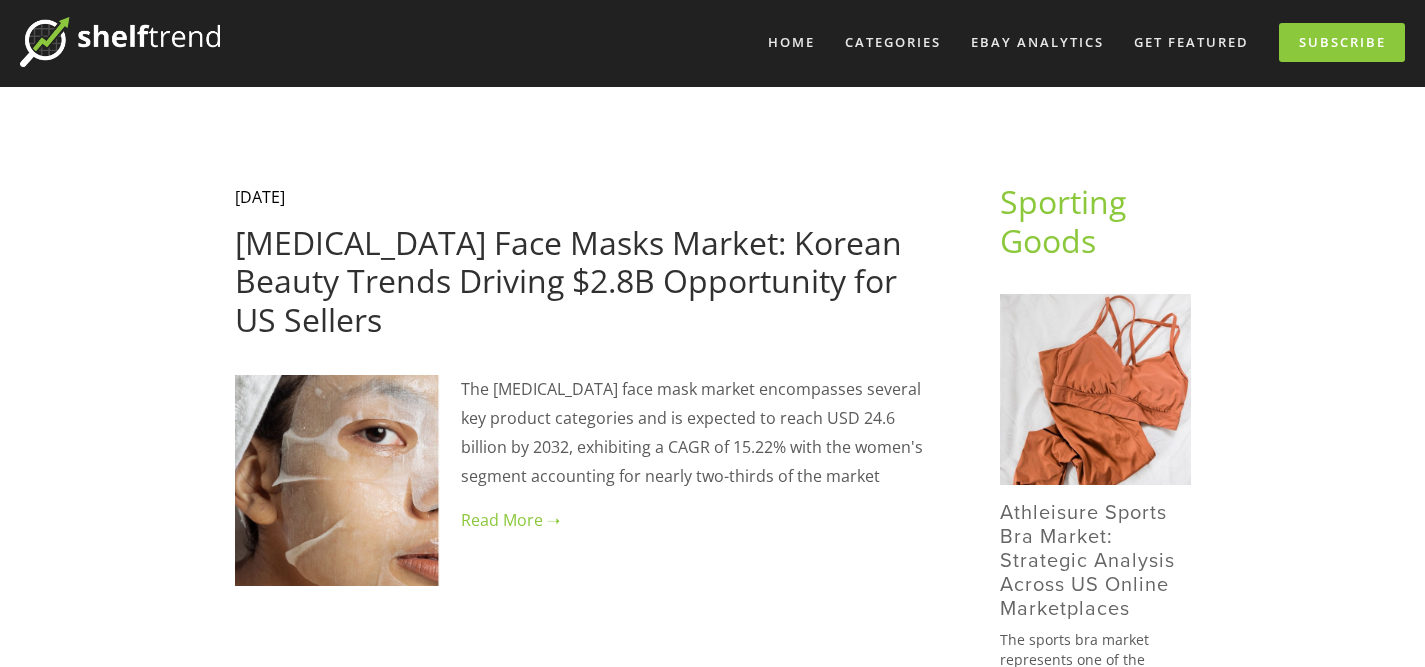 click on "[MEDICAL_DATA] Face Masks Market: Korean Beauty Trends Driving $2.8B Opportunity for US Sellers" at bounding box center (568, 281) 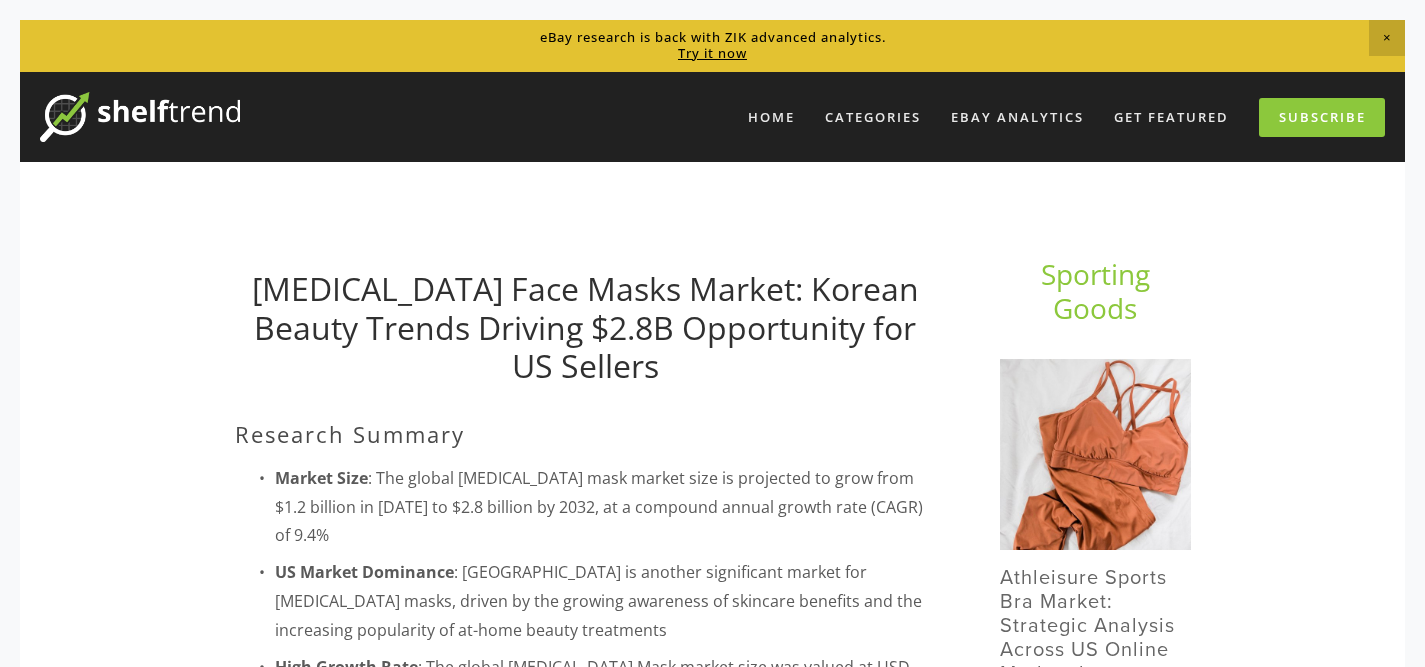 scroll, scrollTop: 0, scrollLeft: 0, axis: both 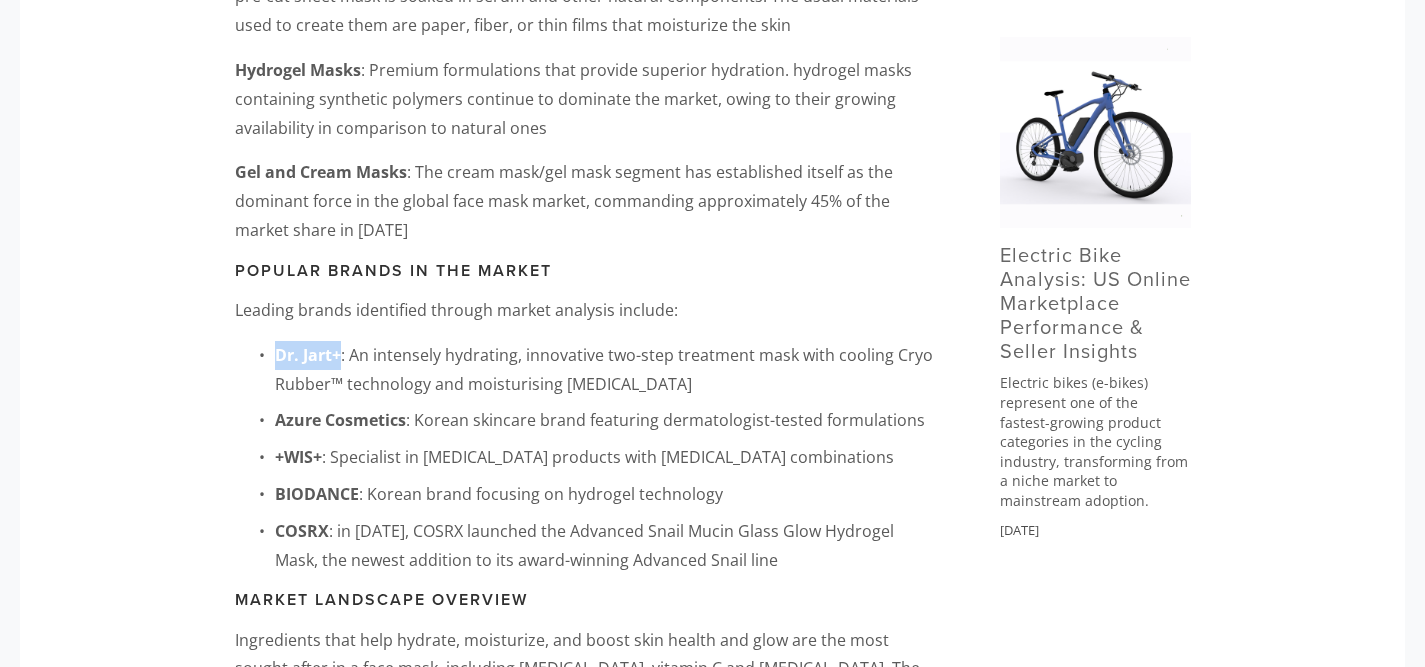 drag, startPoint x: 267, startPoint y: 326, endPoint x: 337, endPoint y: 327, distance: 70.00714 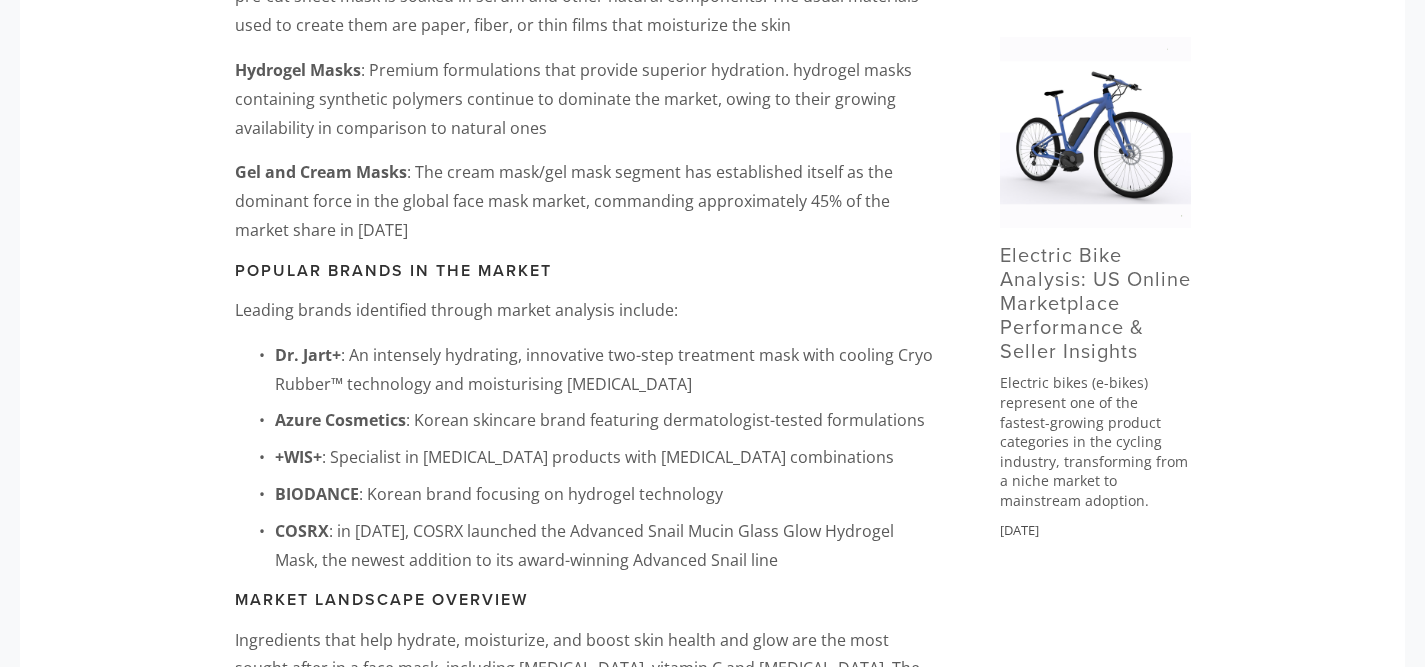 click on "Azure Cosmetics" at bounding box center [340, 420] 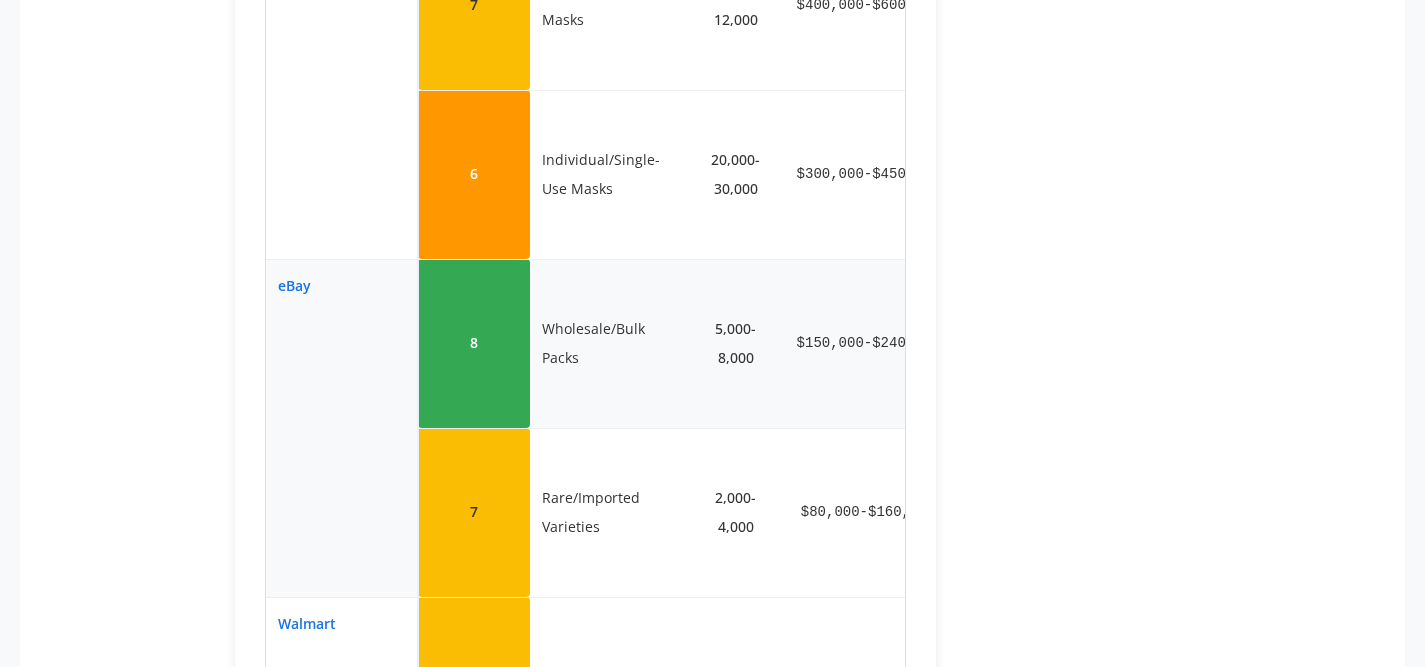 scroll, scrollTop: 2951, scrollLeft: 0, axis: vertical 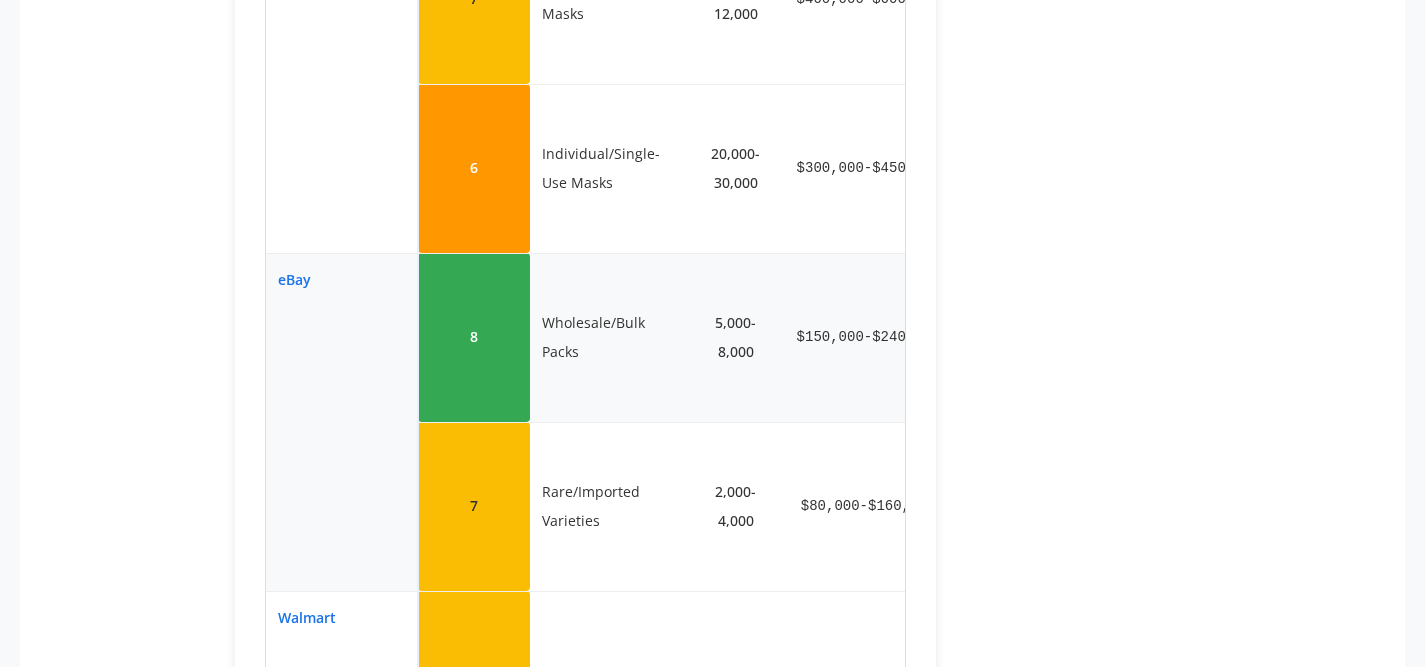 click on "8" at bounding box center (474, 337) 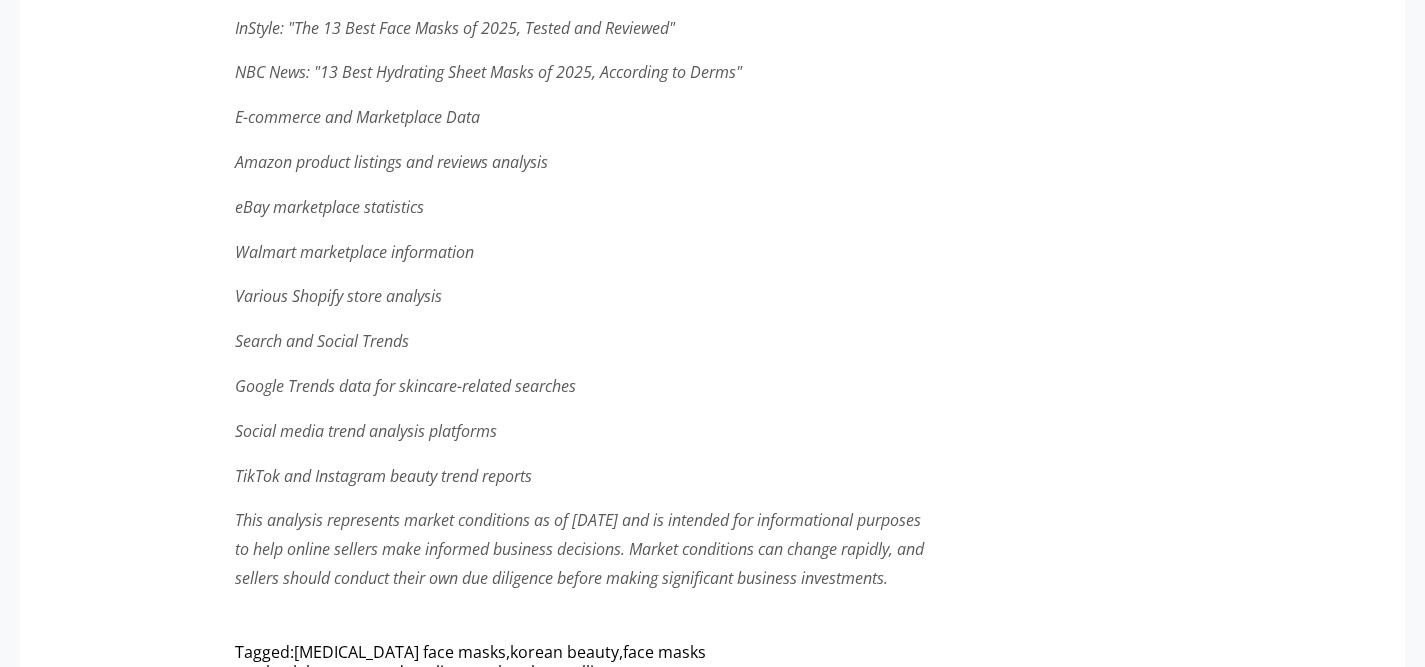 scroll, scrollTop: 7449, scrollLeft: 0, axis: vertical 